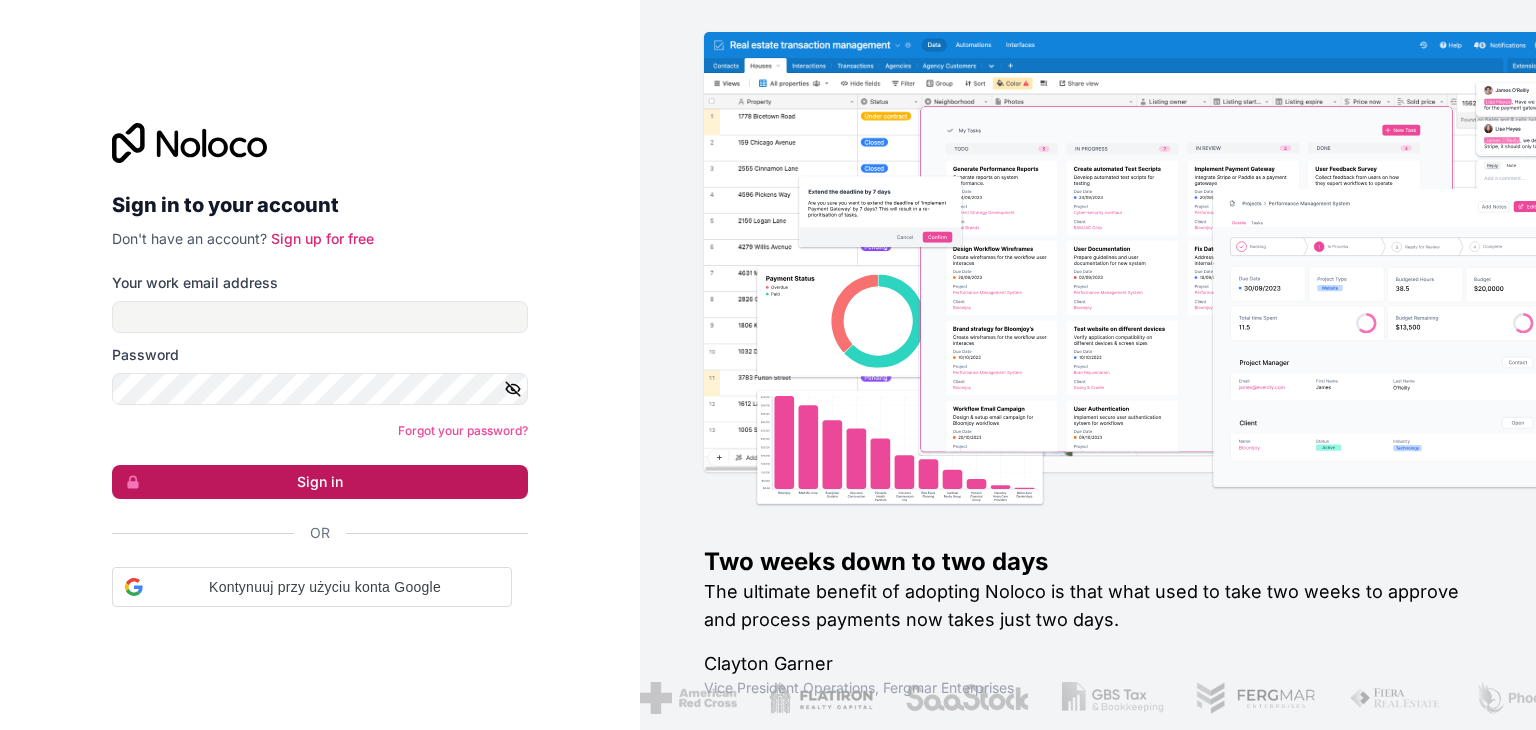 scroll, scrollTop: 0, scrollLeft: 0, axis: both 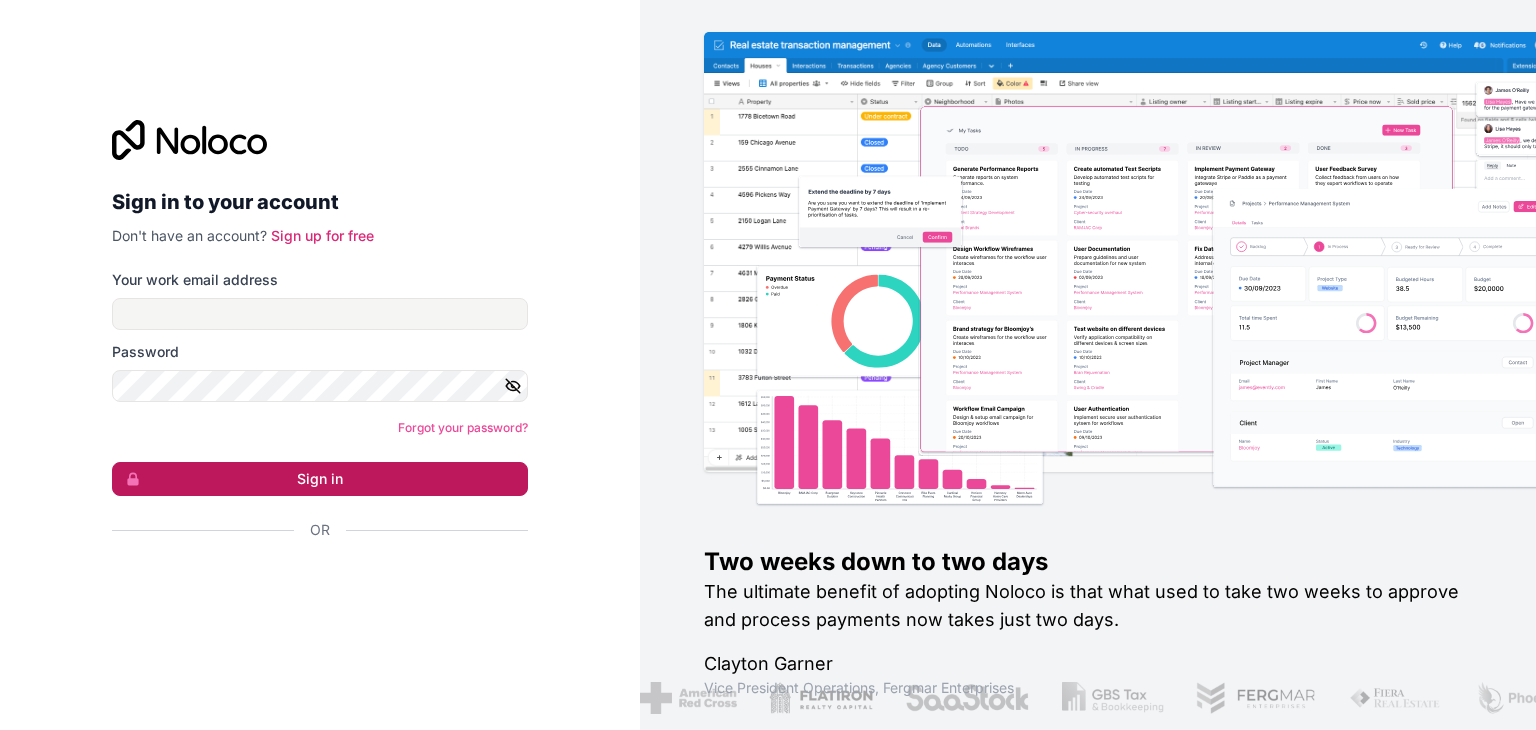 click on "Sign in" at bounding box center [320, 479] 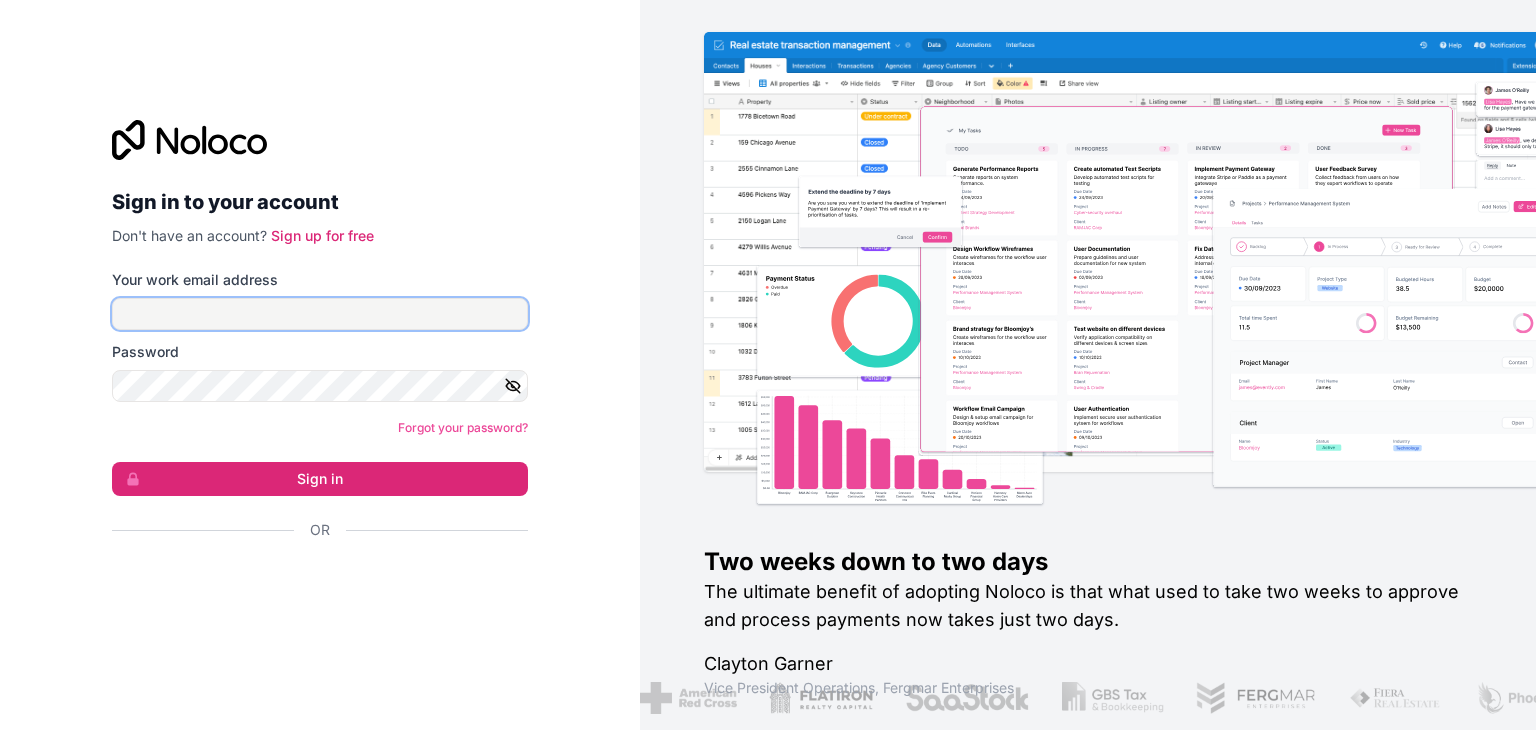click on "Your work email address" at bounding box center [320, 314] 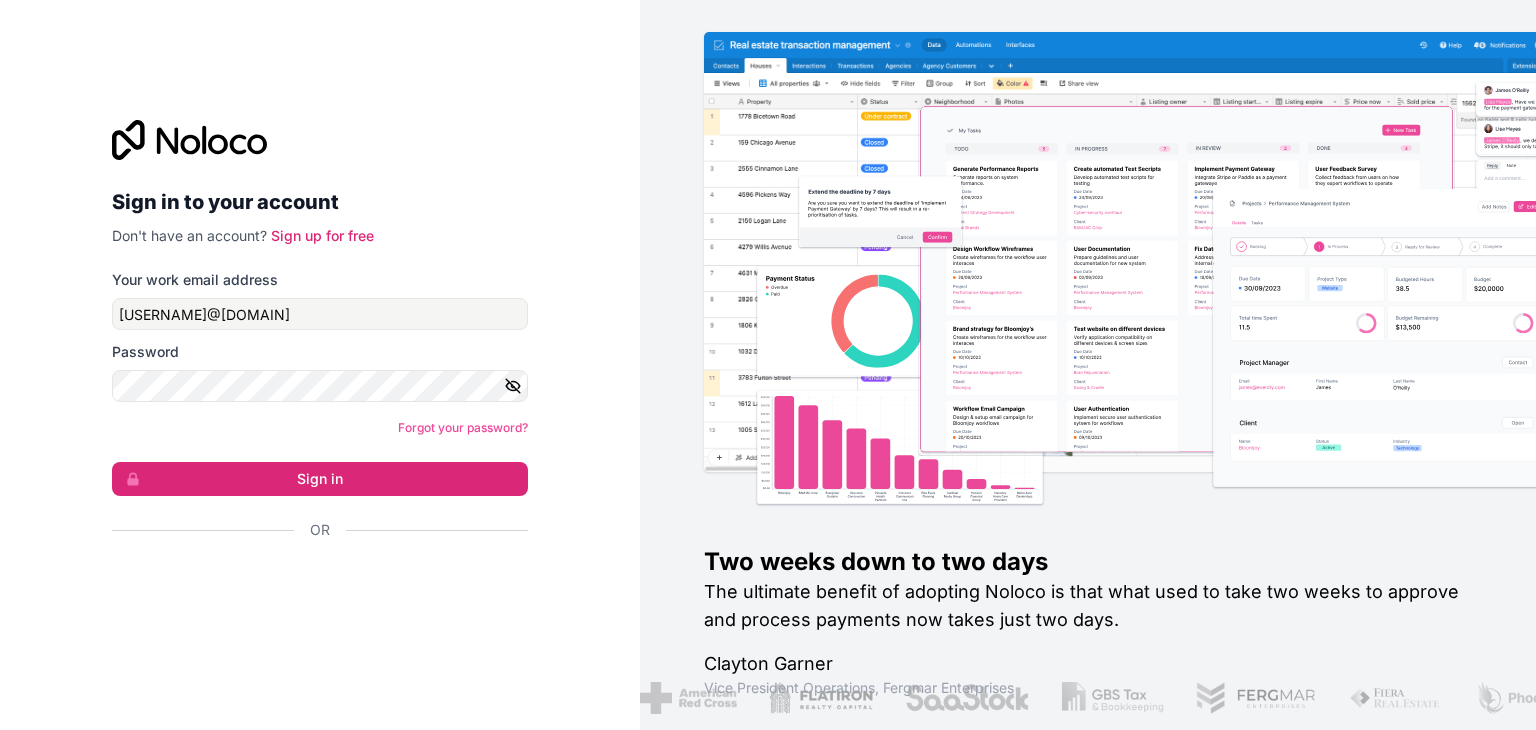 click on "Password" at bounding box center [320, 372] 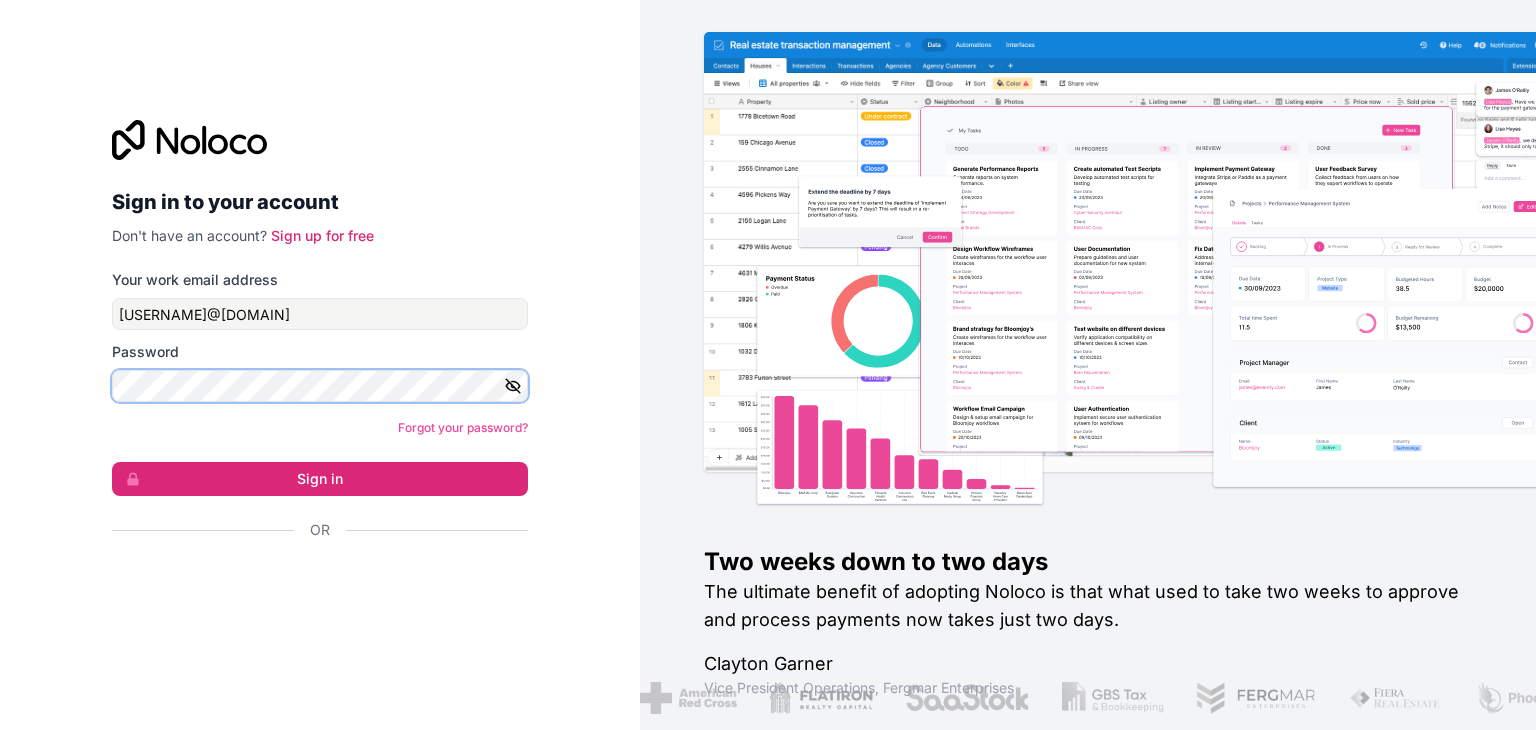 click on "Sign in" at bounding box center [320, 479] 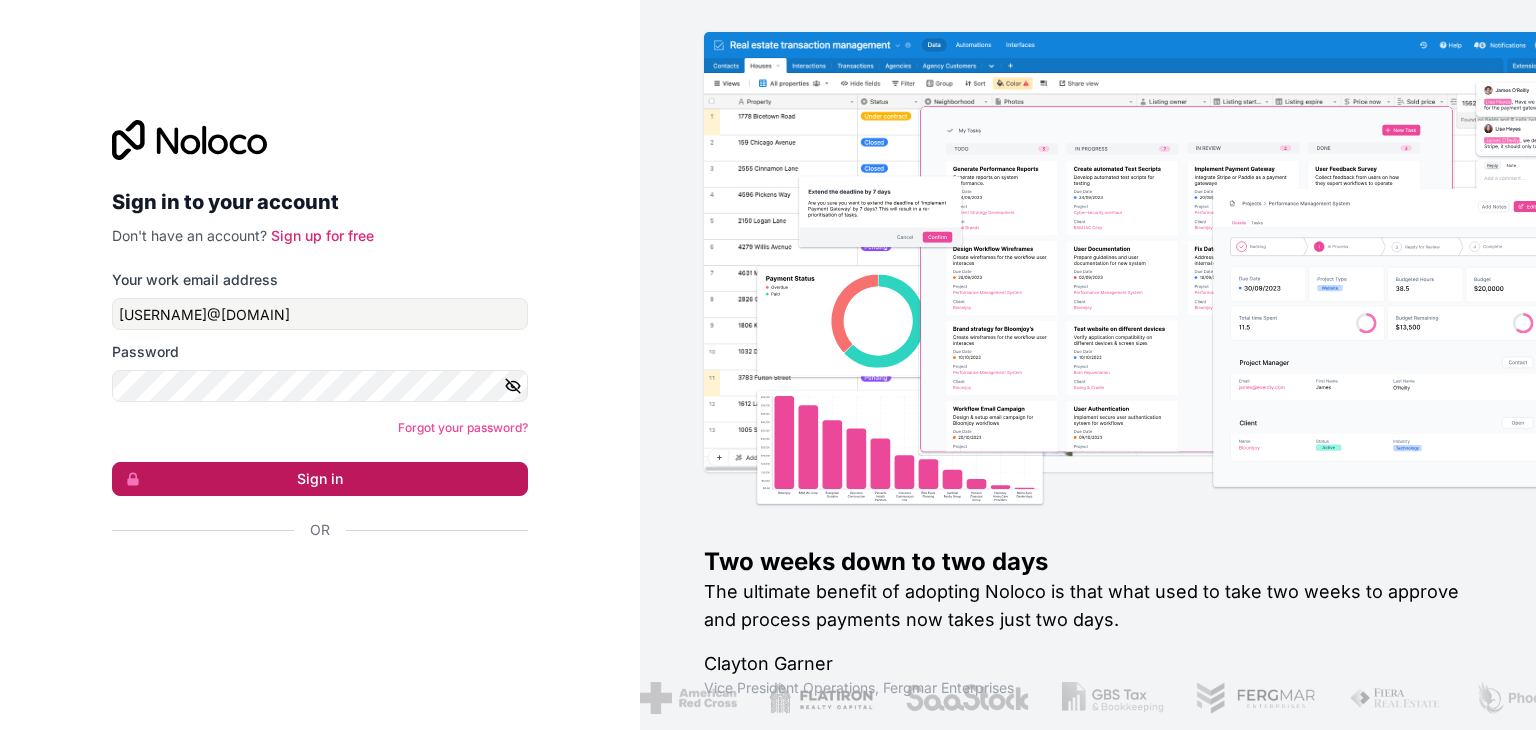 click on "Sign in" at bounding box center [320, 479] 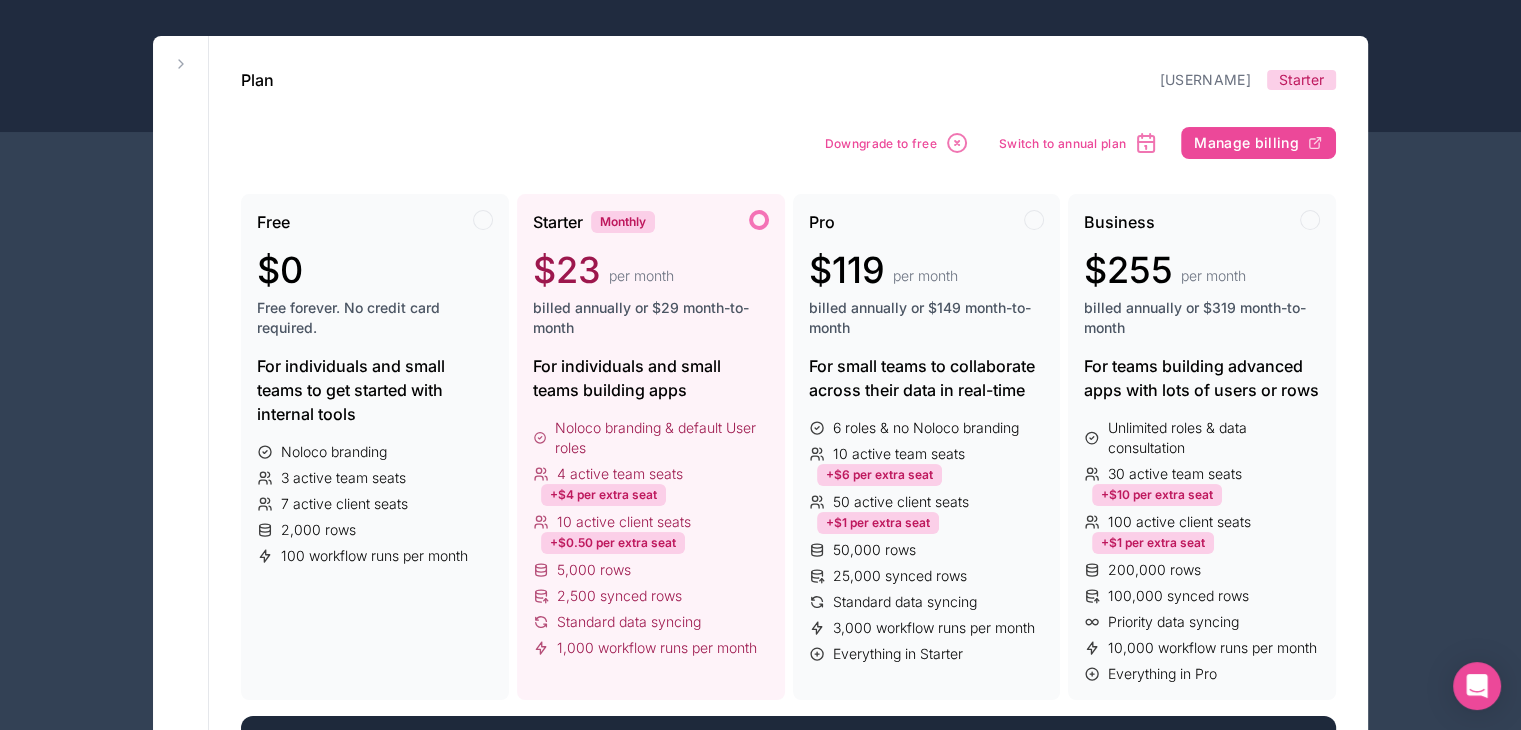 scroll, scrollTop: 200, scrollLeft: 0, axis: vertical 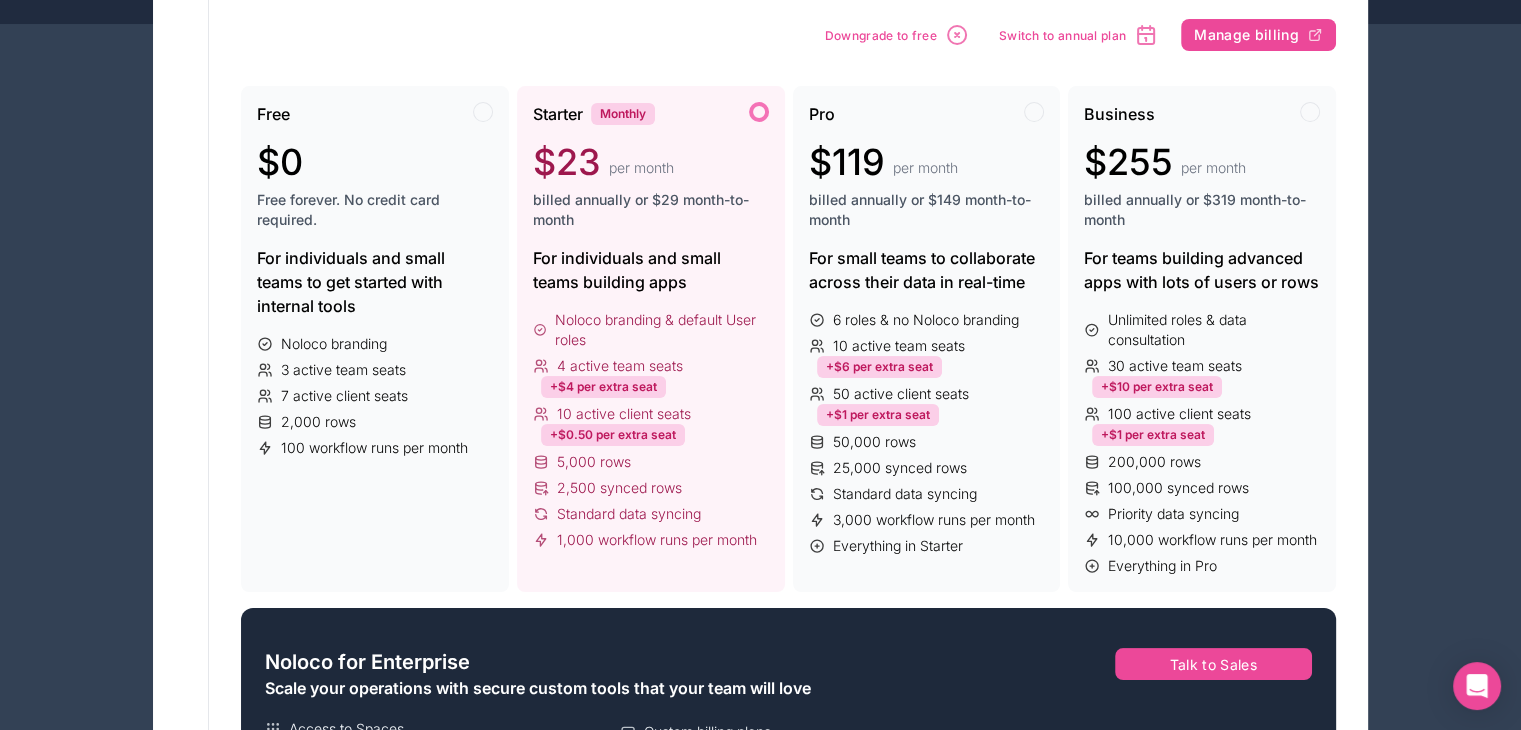 click on "$23 per month" at bounding box center (651, 162) 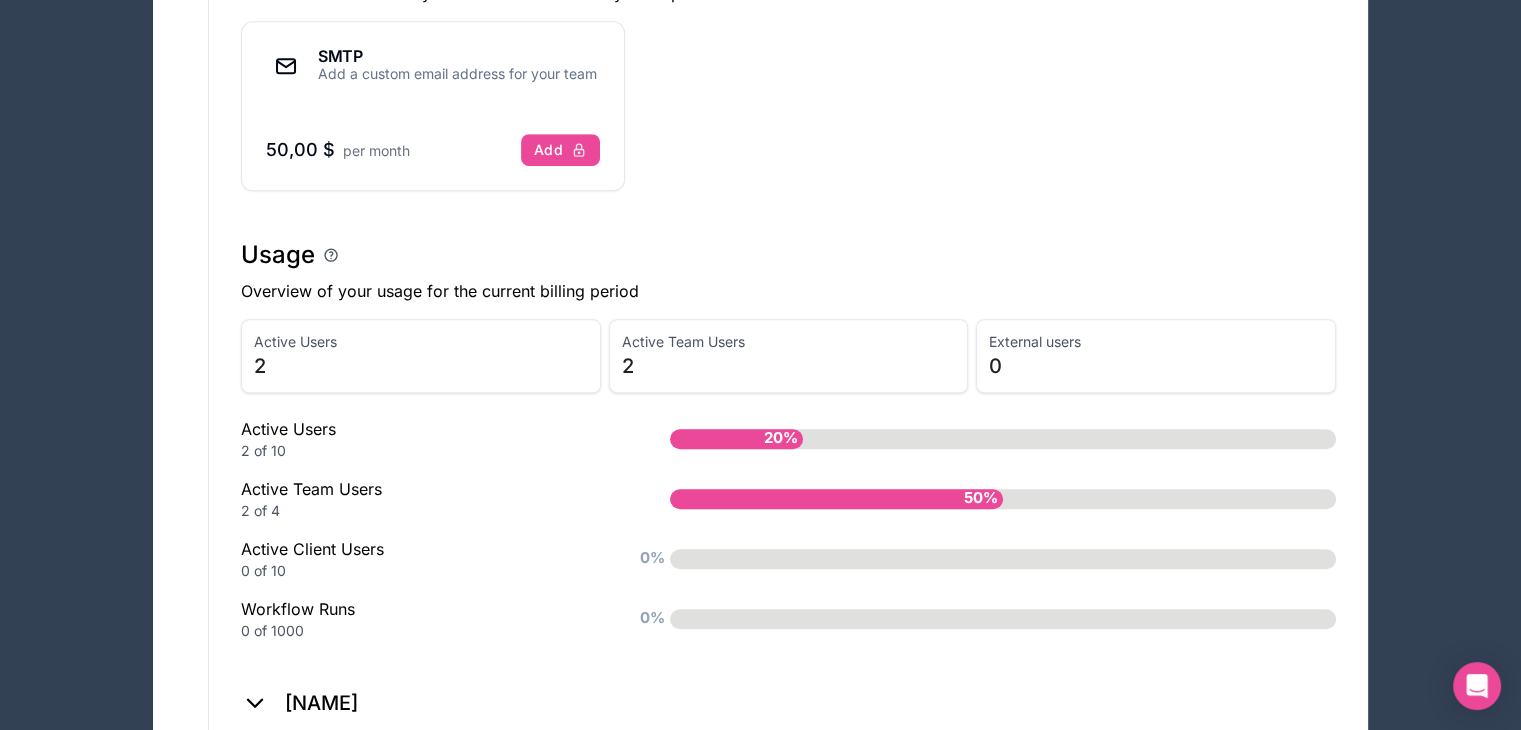 scroll, scrollTop: 1300, scrollLeft: 0, axis: vertical 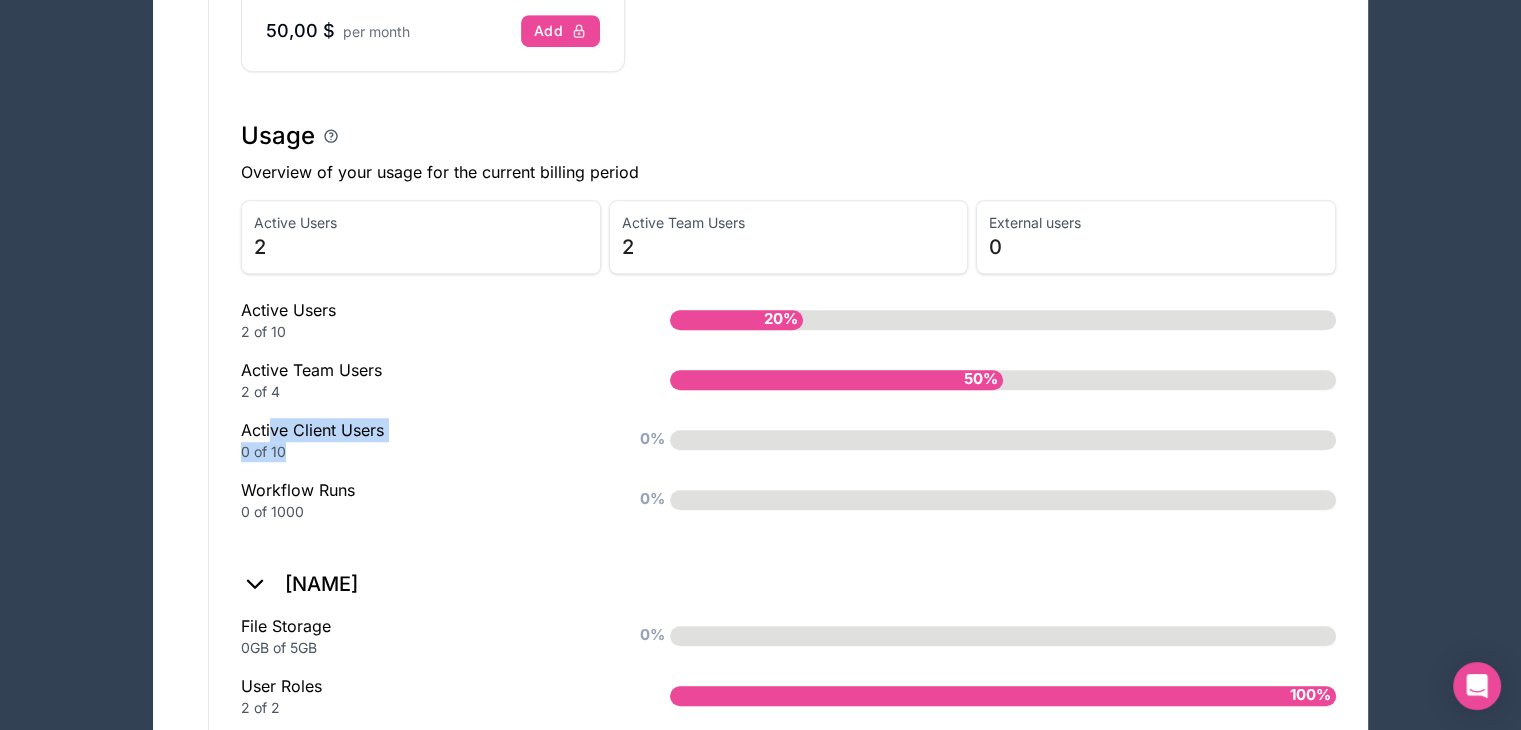 drag, startPoint x: 272, startPoint y: 424, endPoint x: 365, endPoint y: 441, distance: 94.54099 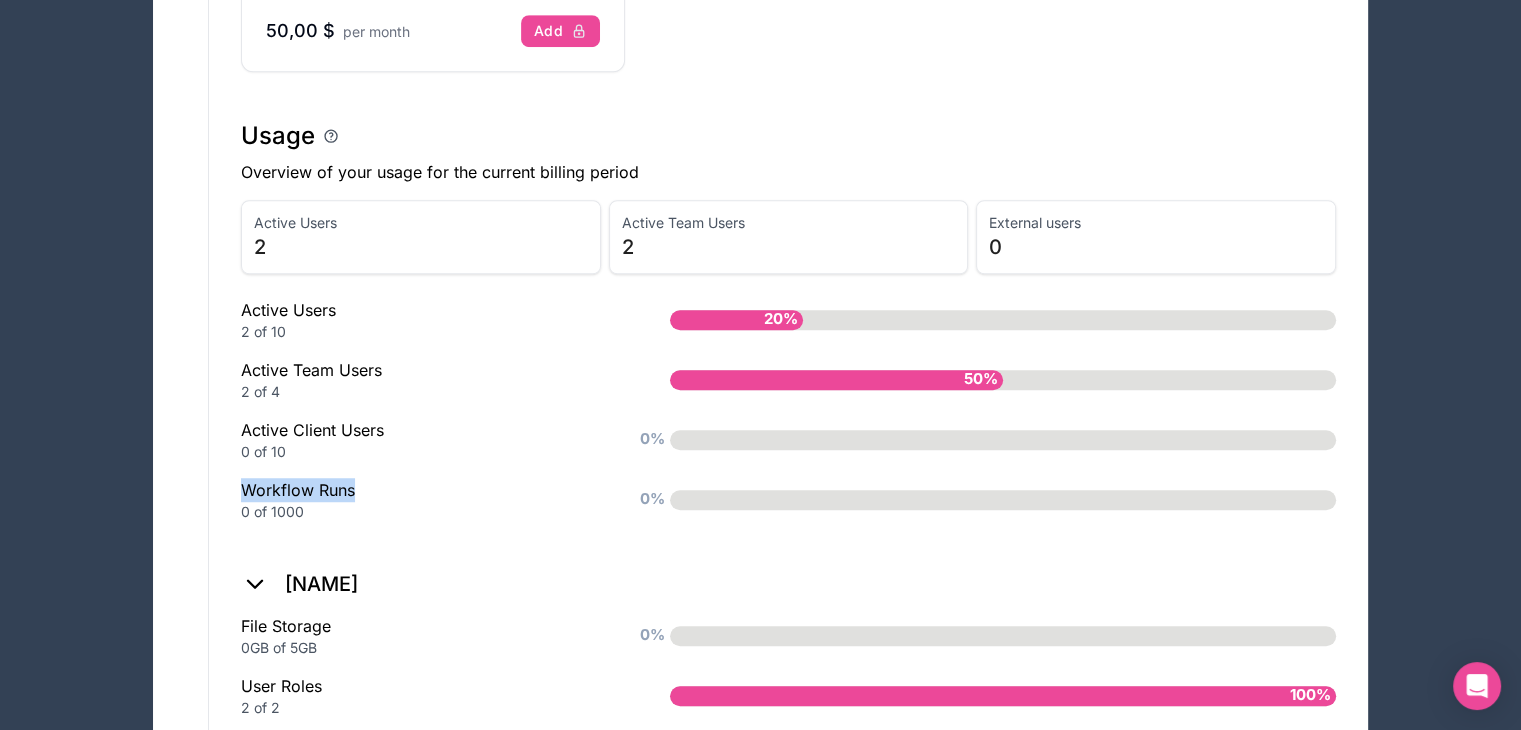 drag, startPoint x: 246, startPoint y: 485, endPoint x: 352, endPoint y: 501, distance: 107.200745 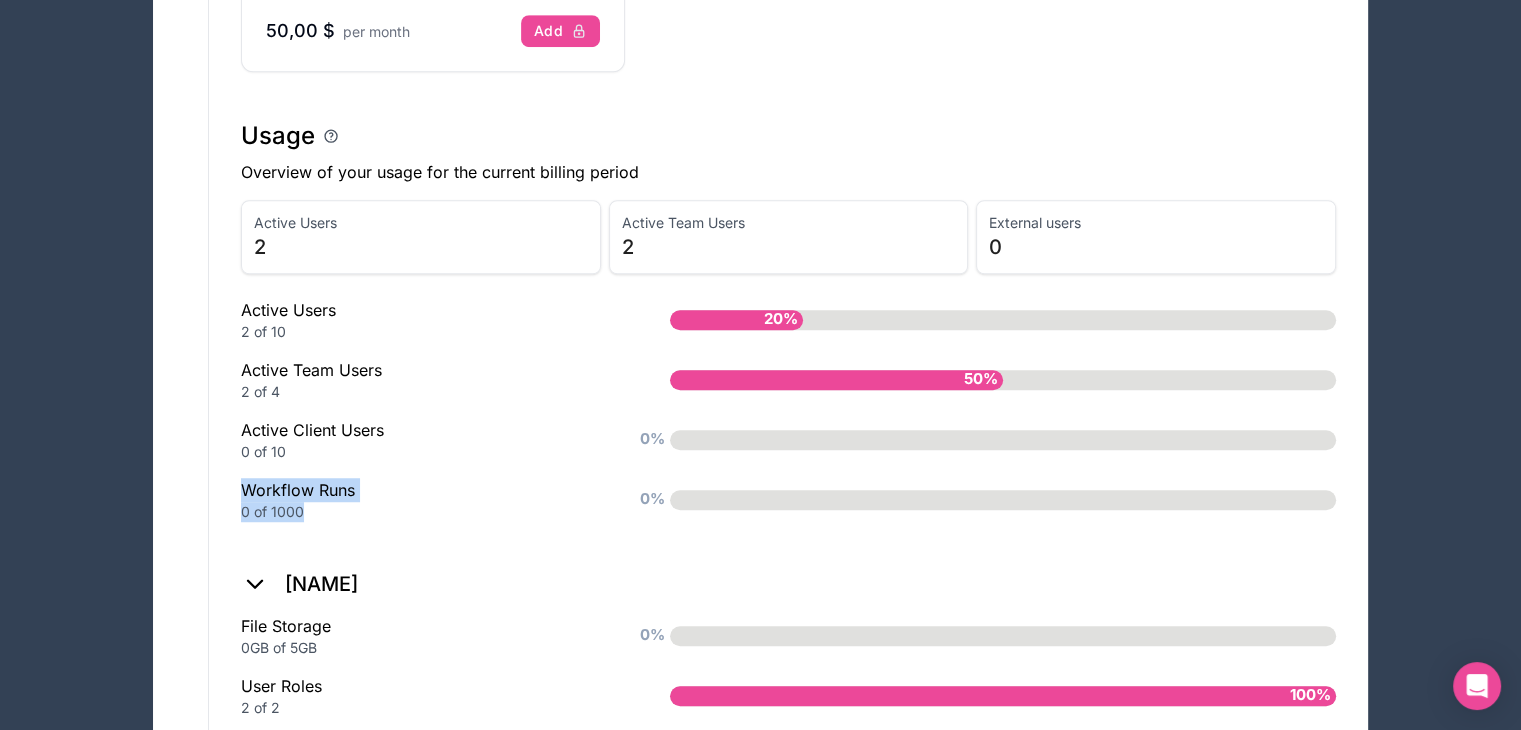 click on "0 of 1000" at bounding box center [423, 512] 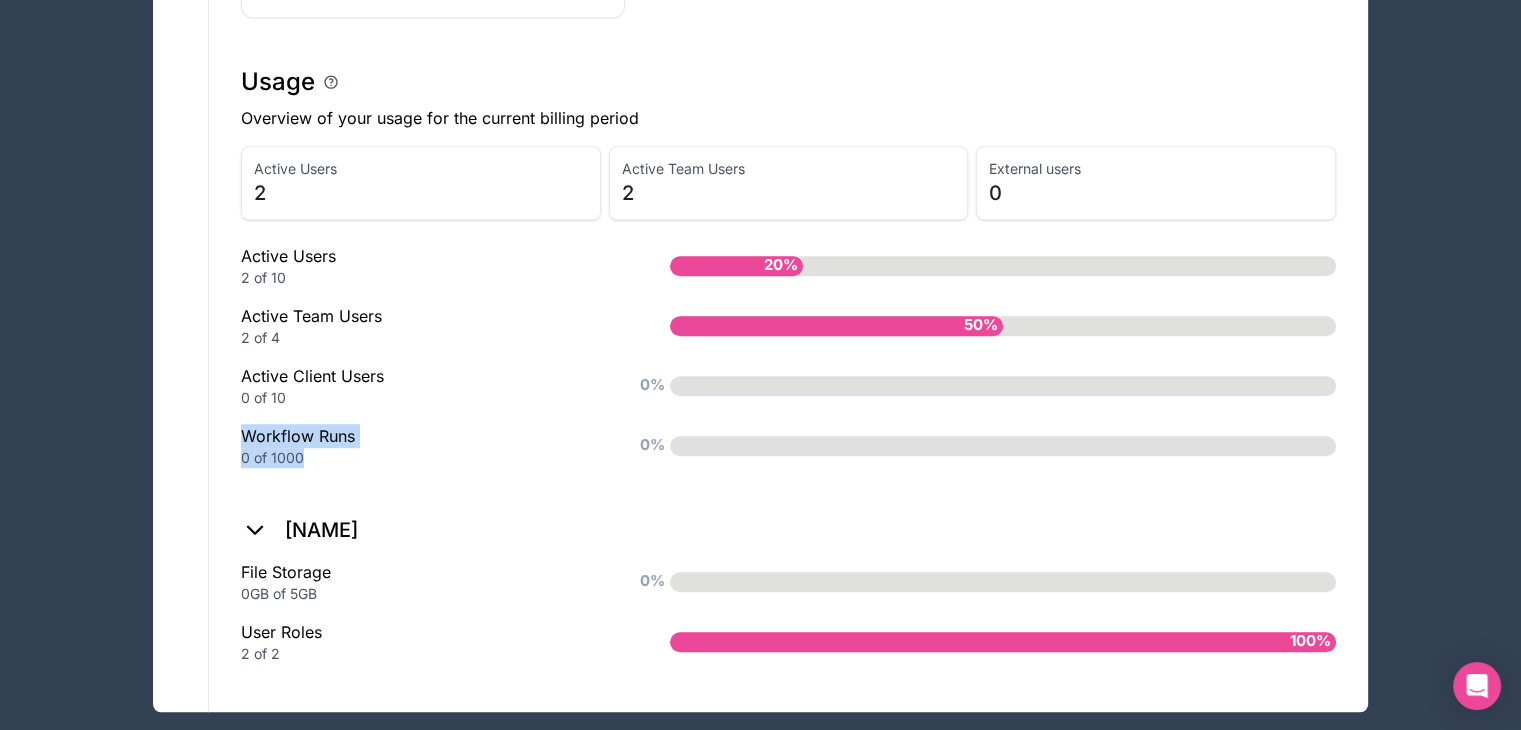 scroll, scrollTop: 1381, scrollLeft: 0, axis: vertical 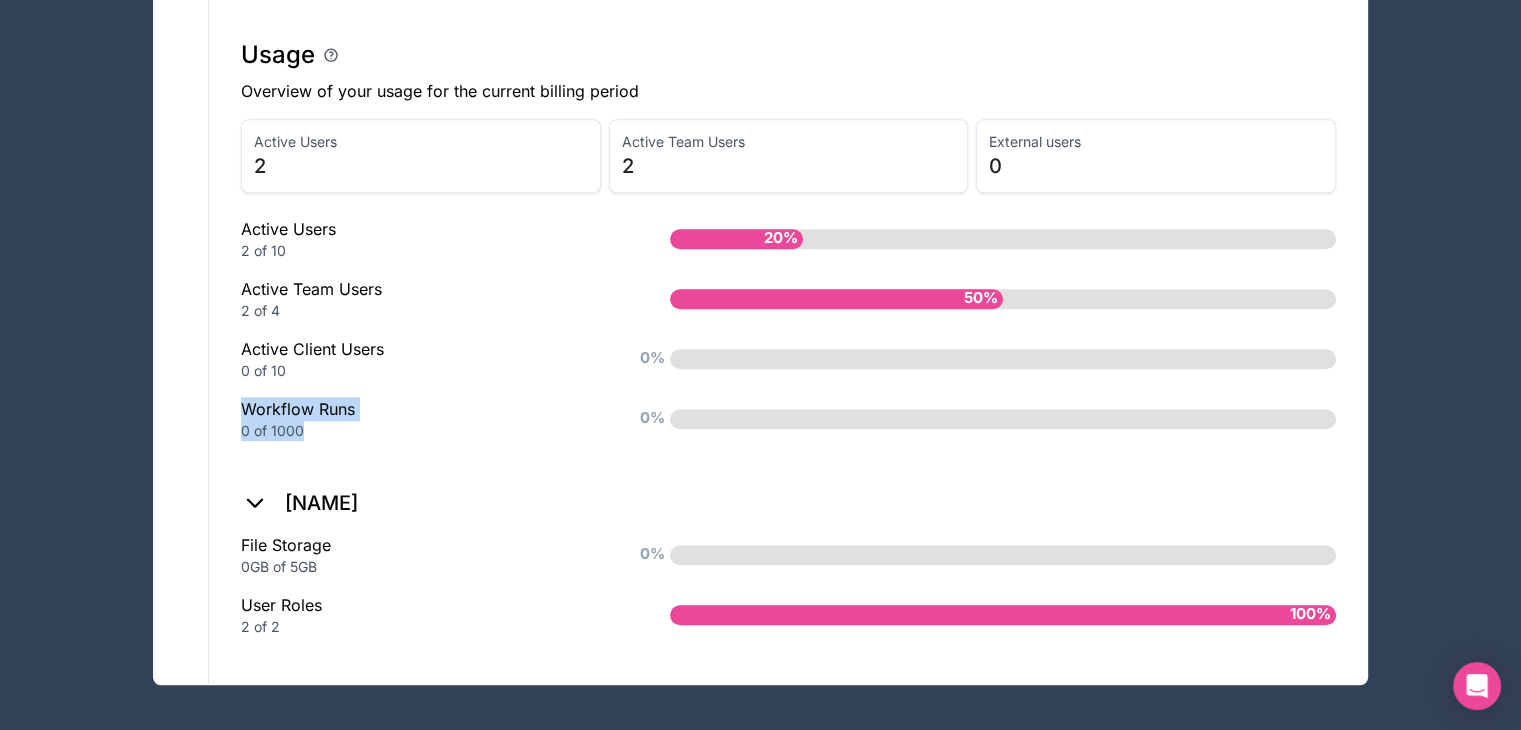 click on "Active Users 2 Active Team Users 2 External users 0 Active Users 2 of 10 20% Active Team Users 2 of 4 50% Active Client Users 0 of 10 0% Workflow Runs 0 of 1000 0%" at bounding box center [788, 288] 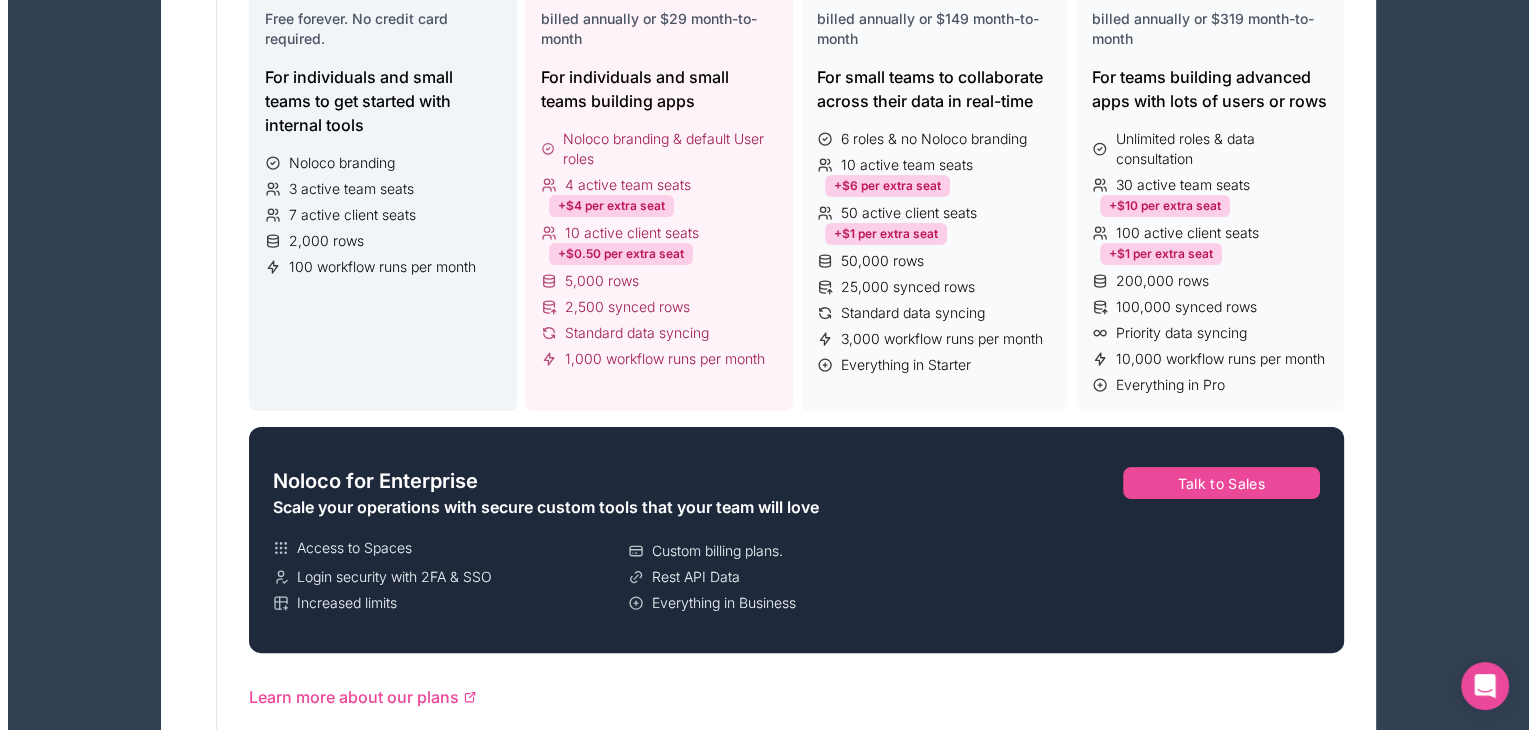 scroll, scrollTop: 0, scrollLeft: 0, axis: both 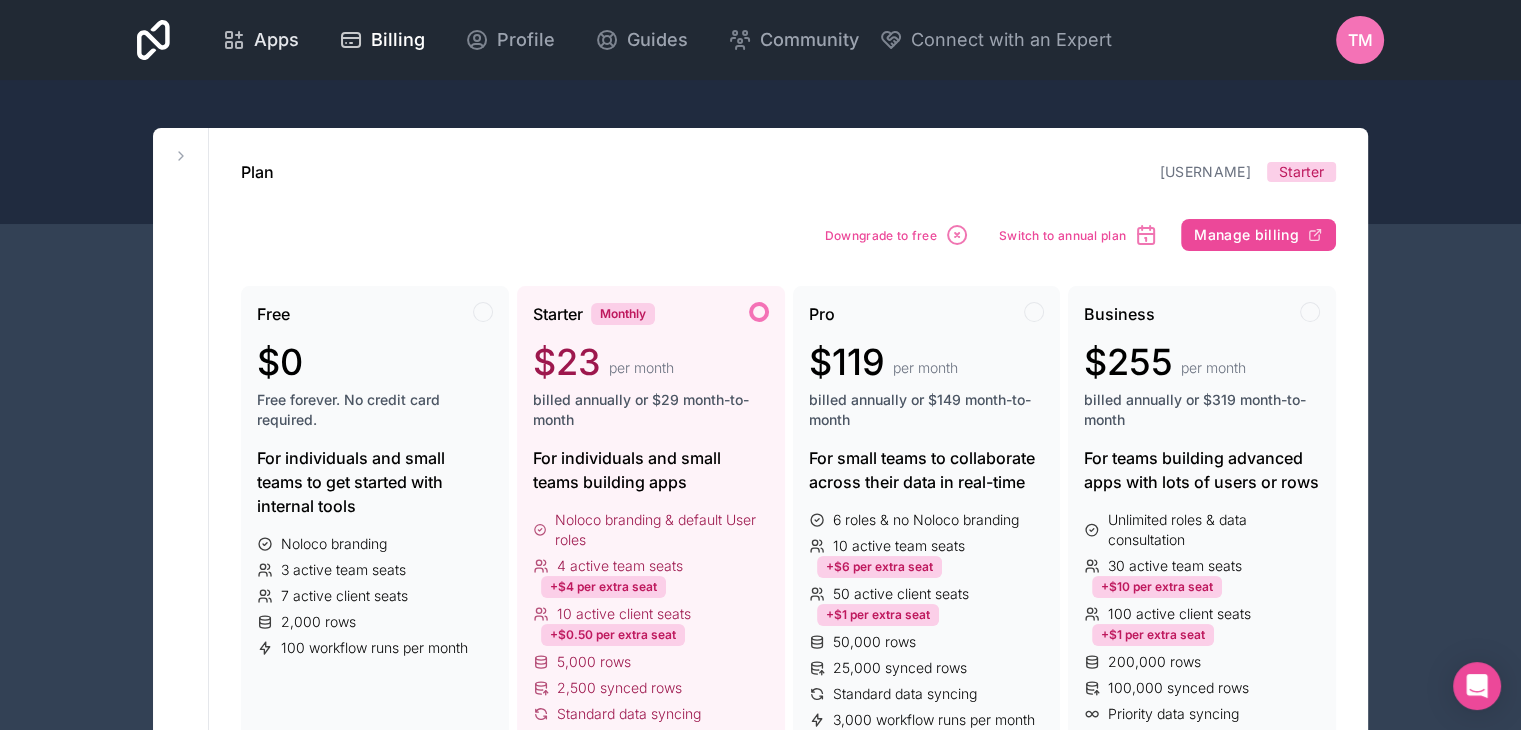click on "Apps" at bounding box center [276, 40] 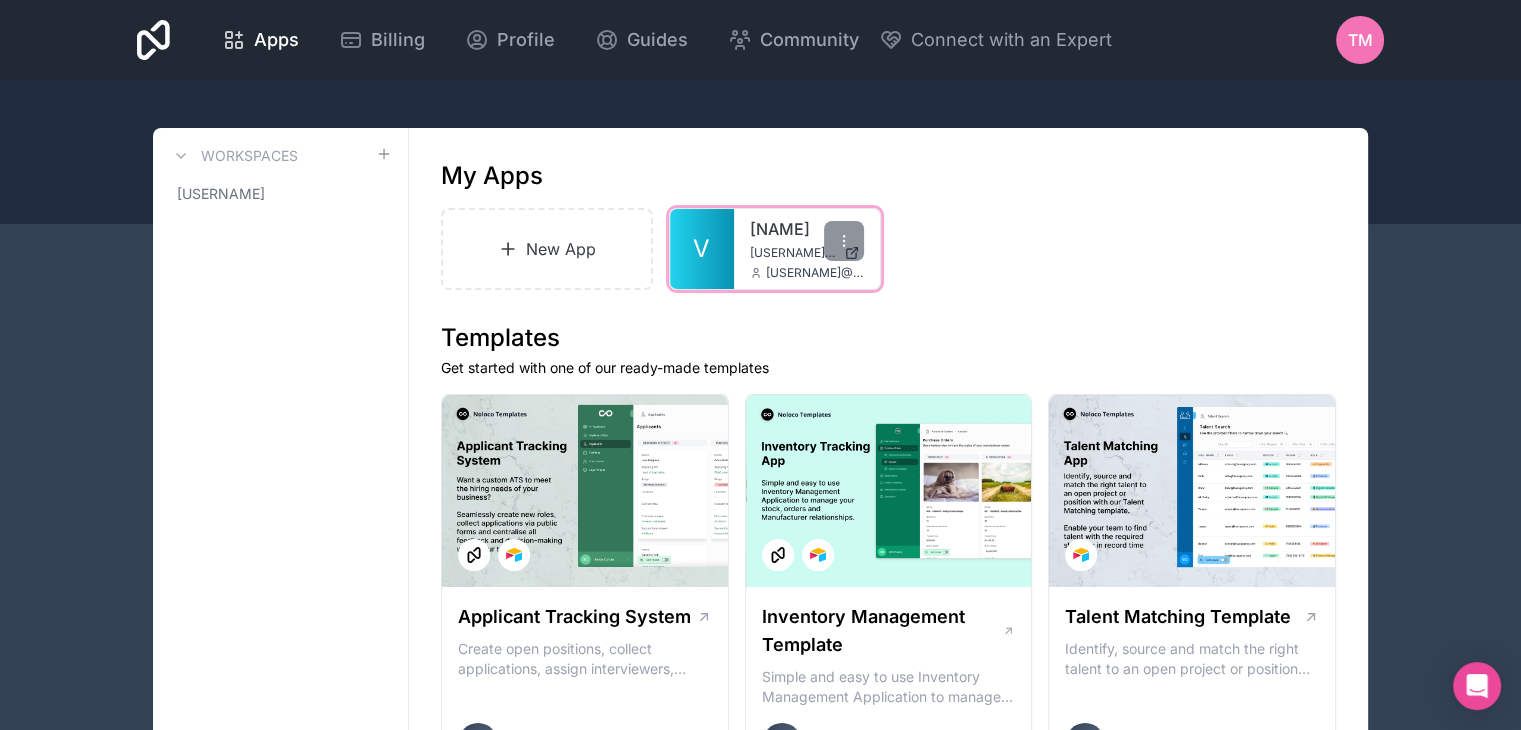 click on "[USERNAME]" at bounding box center [807, 229] 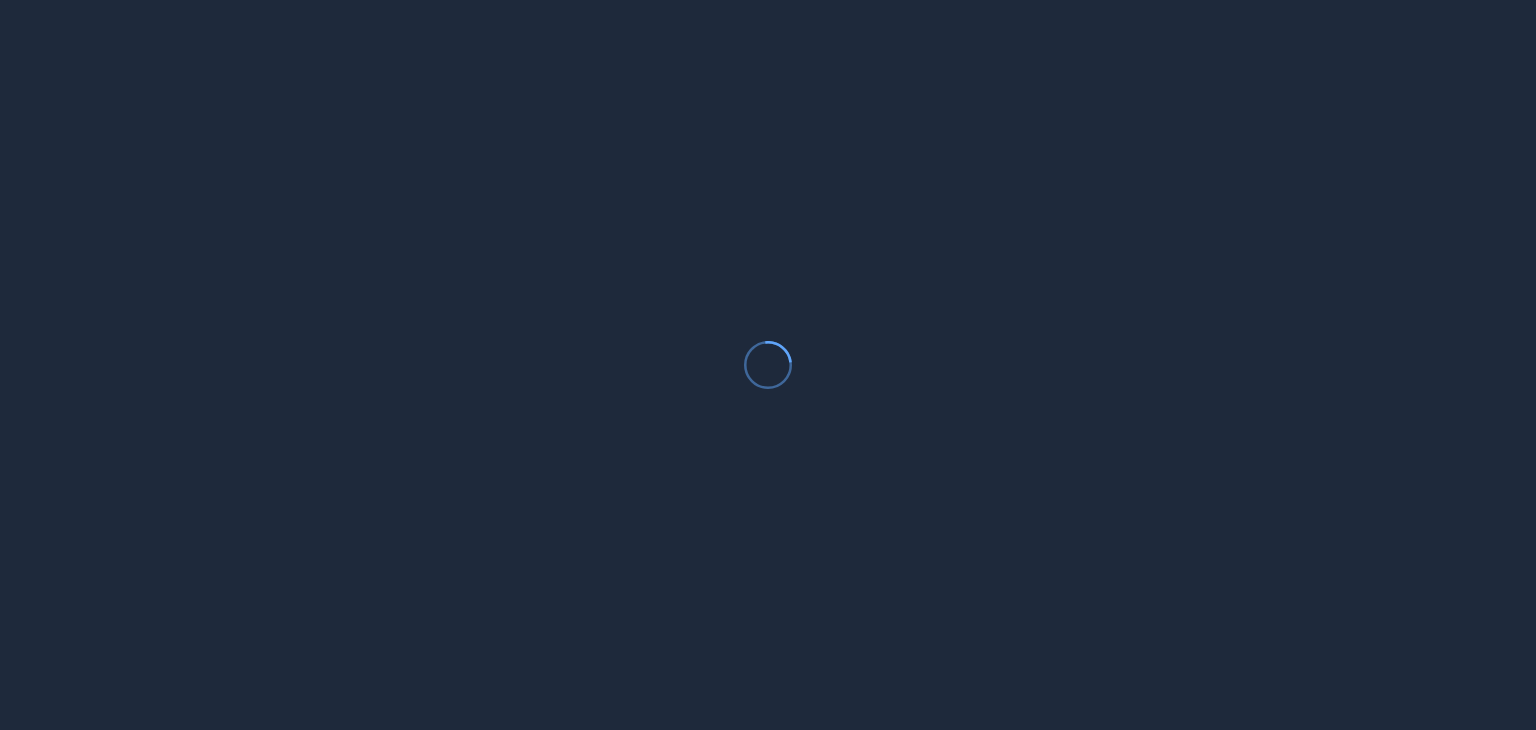 scroll, scrollTop: 0, scrollLeft: 0, axis: both 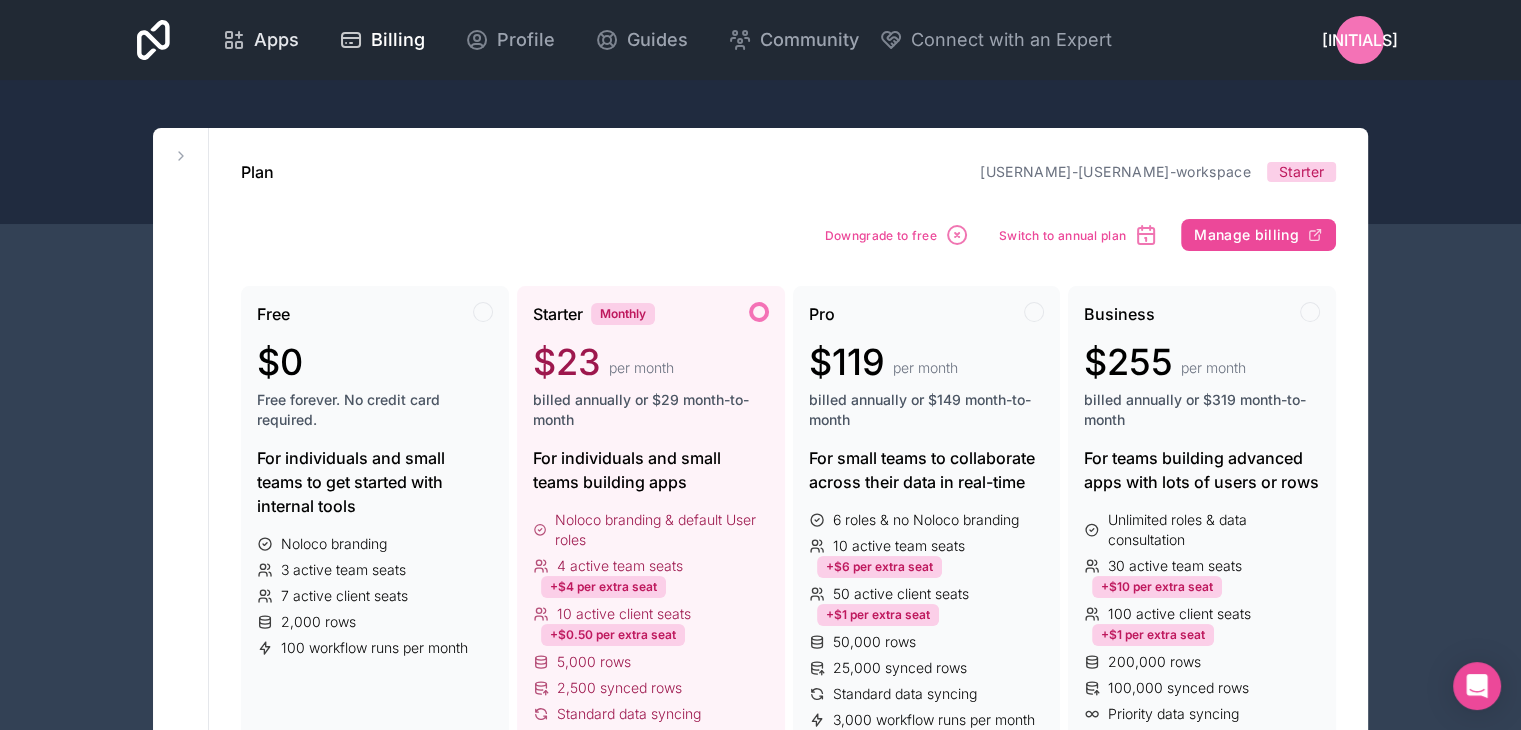 click on "Apps" at bounding box center [276, 40] 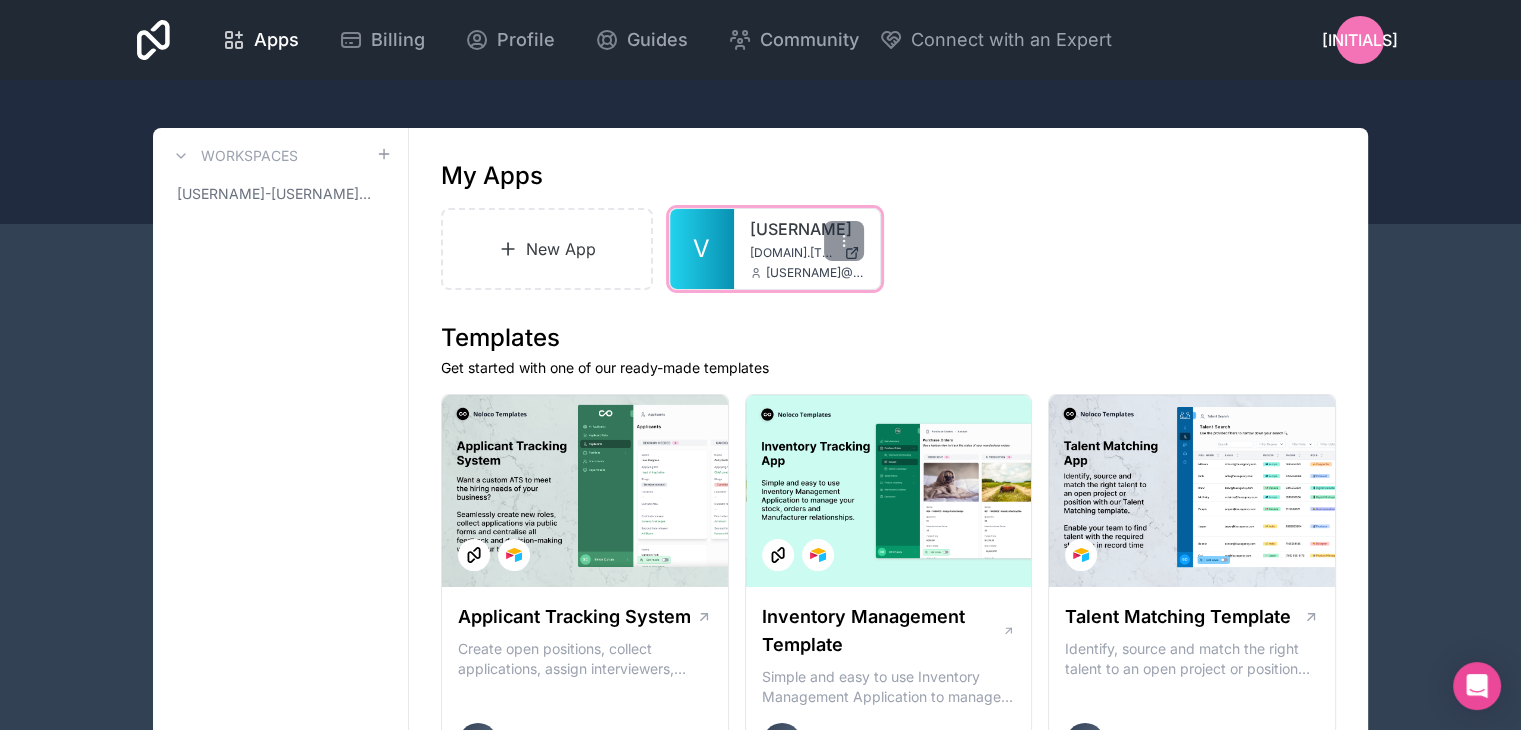 click on "V" at bounding box center [701, 249] 